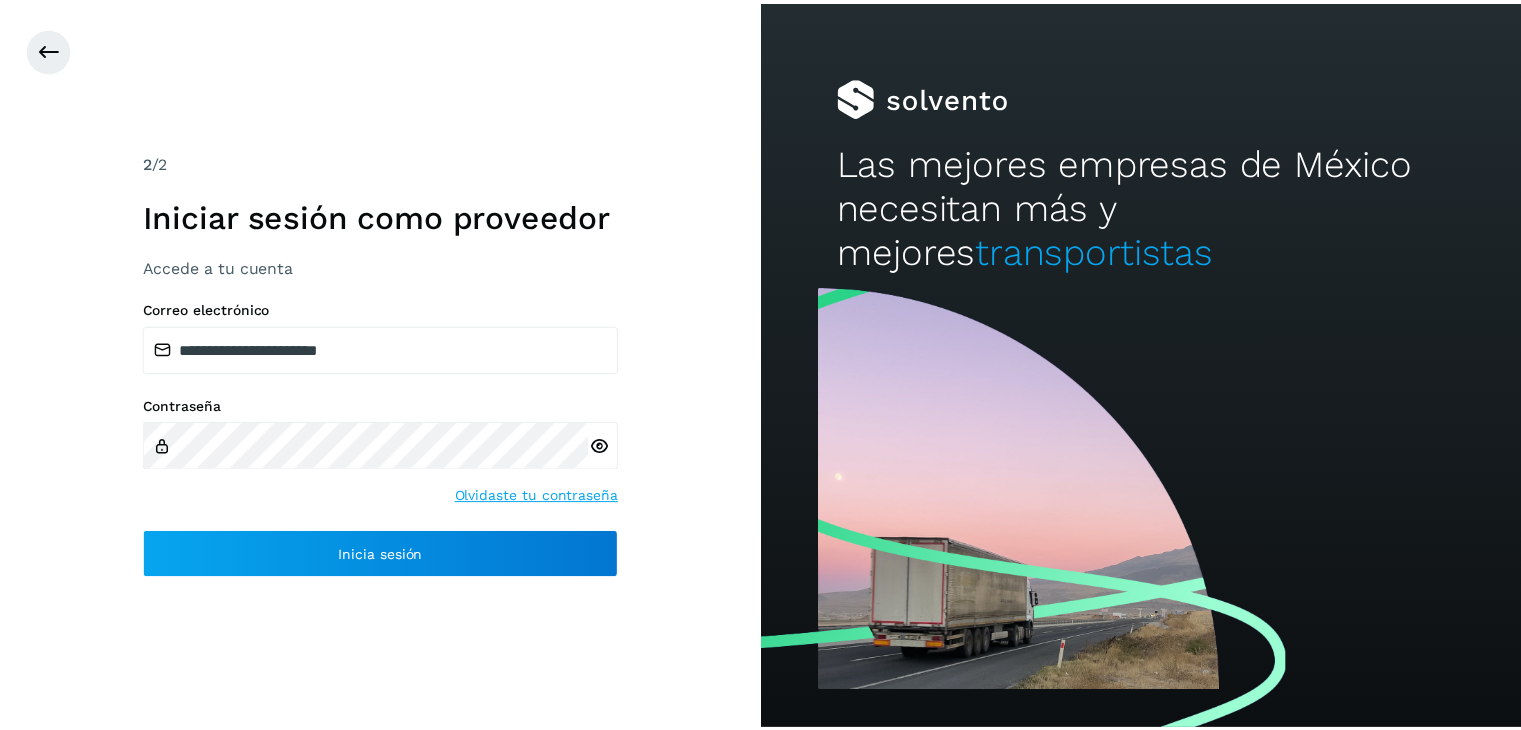 scroll, scrollTop: 0, scrollLeft: 0, axis: both 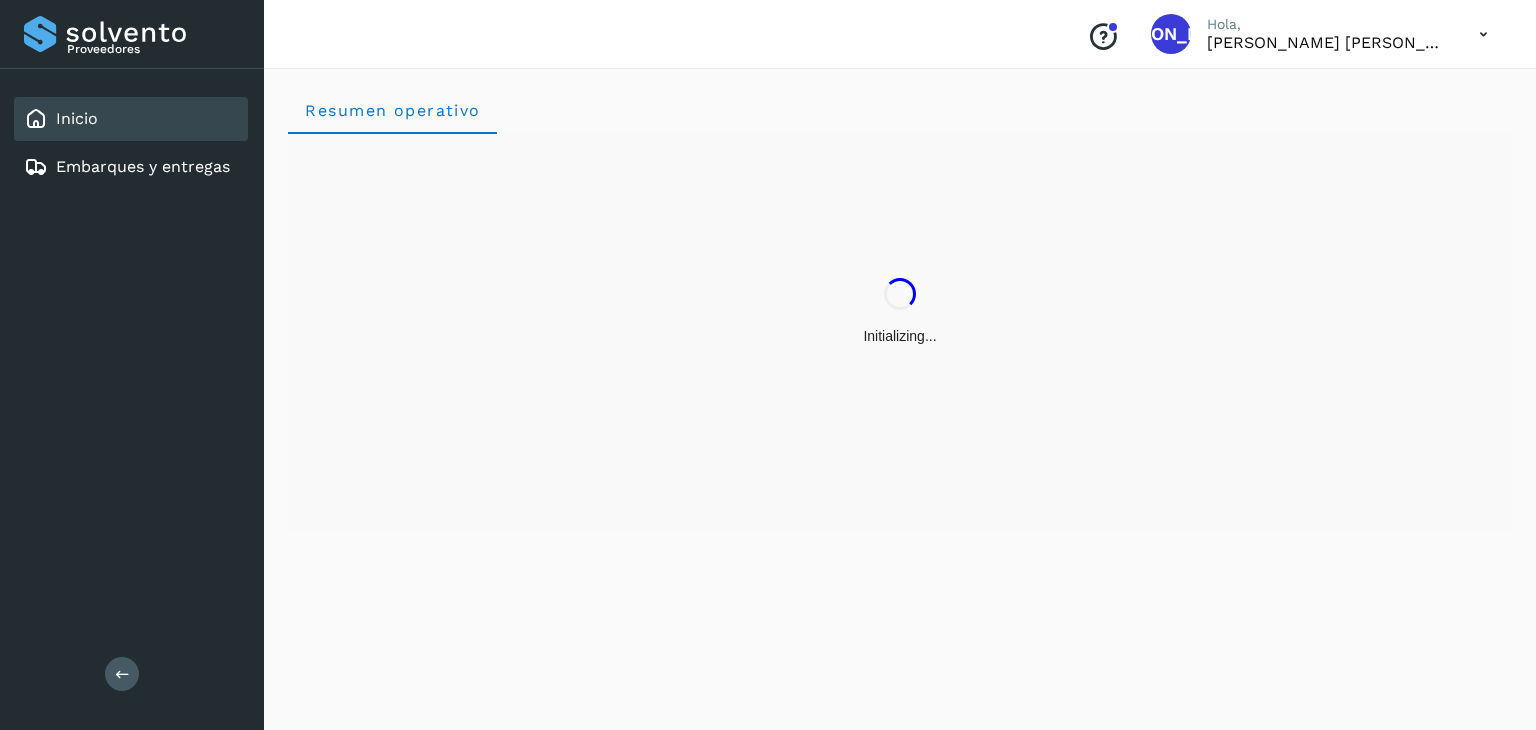 click on "Resumen operativo" at bounding box center (900, 396) 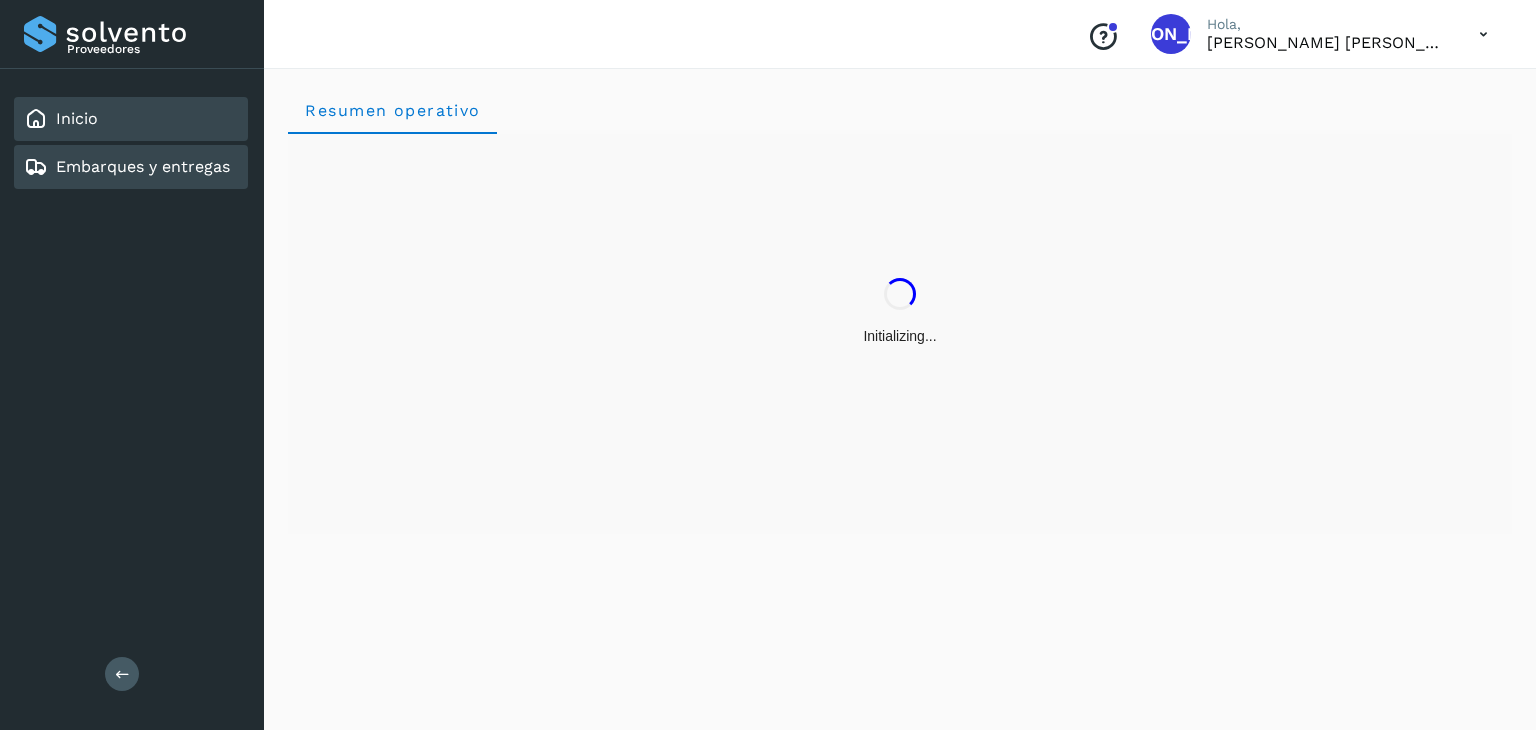 click on "Embarques y entregas" at bounding box center [143, 166] 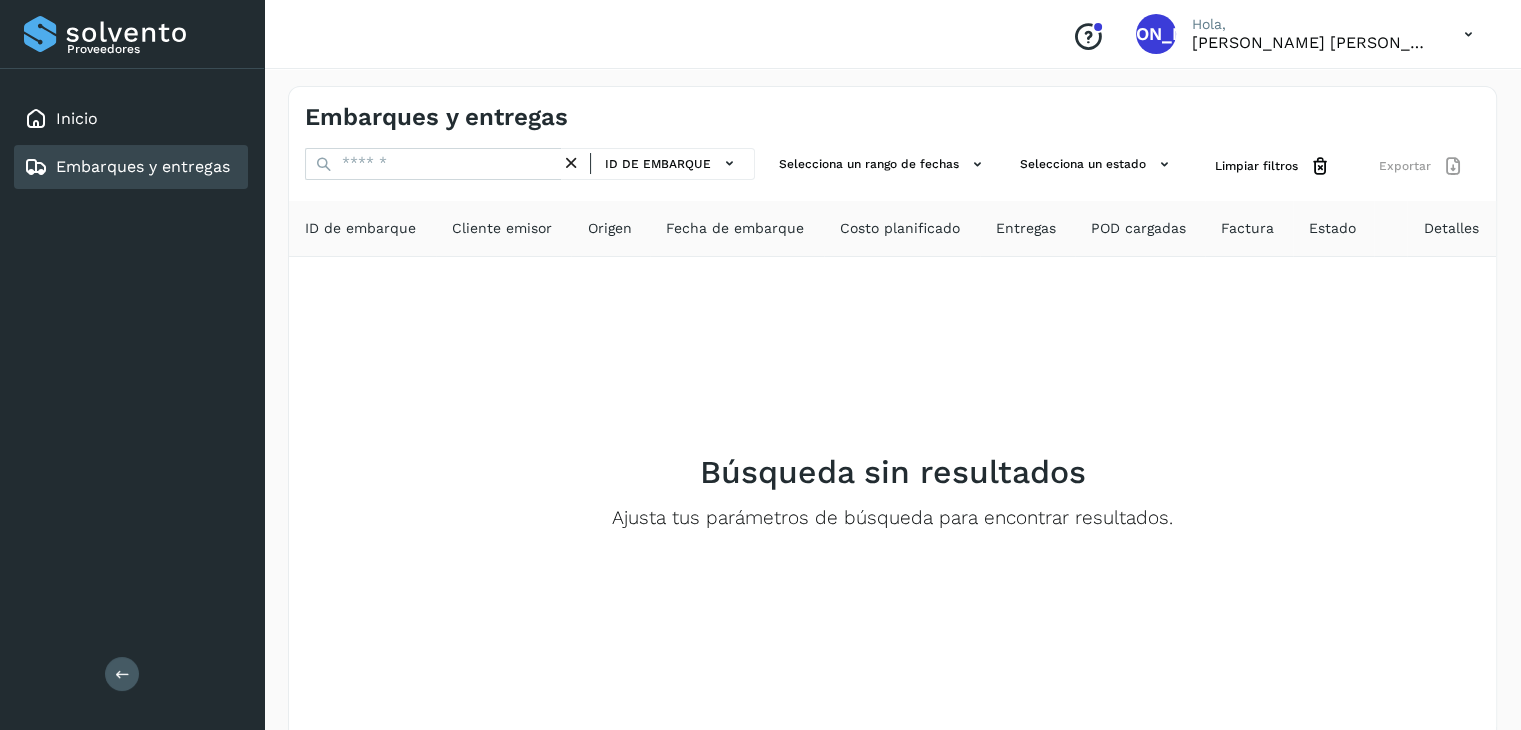 click on "Embarques y entregas" at bounding box center [143, 166] 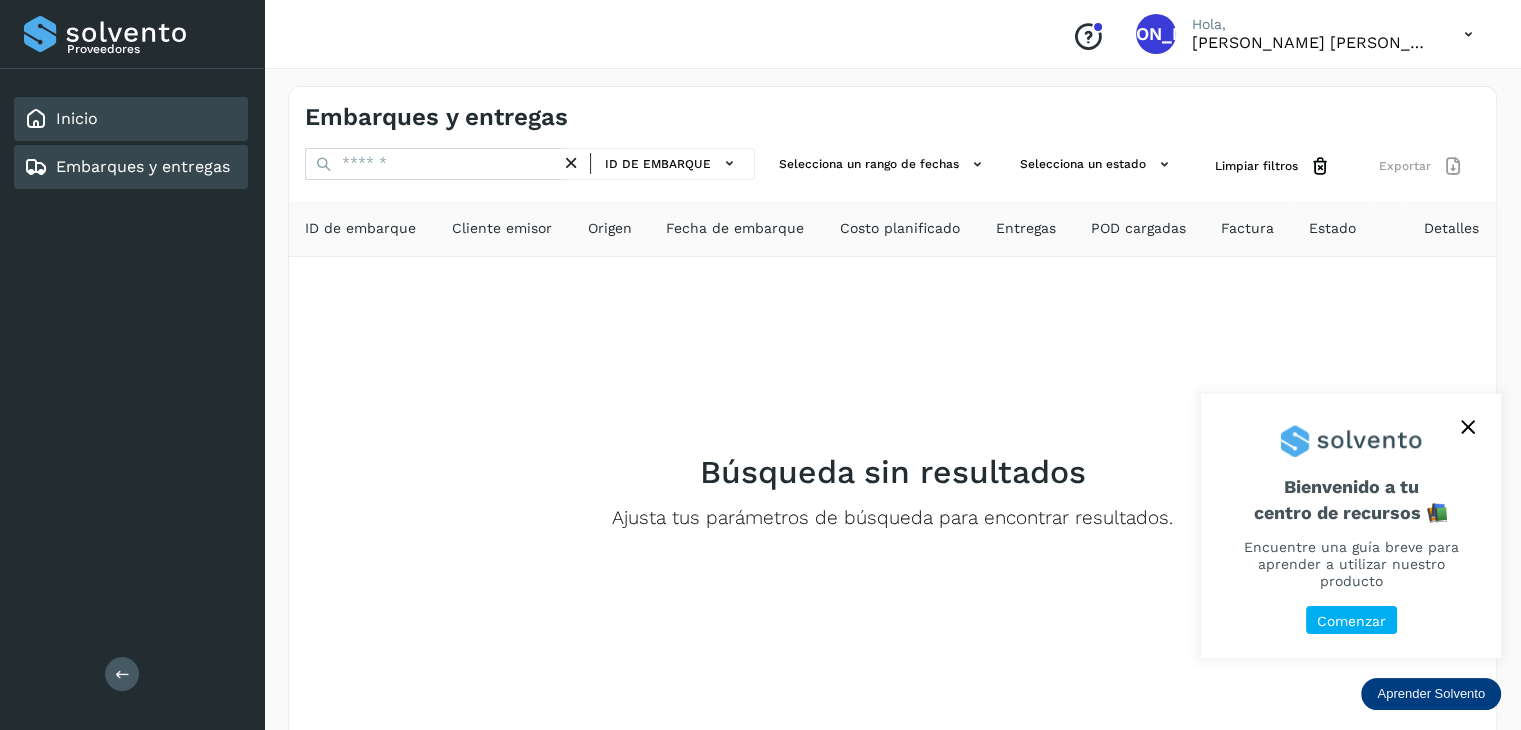 click on "Inicio" 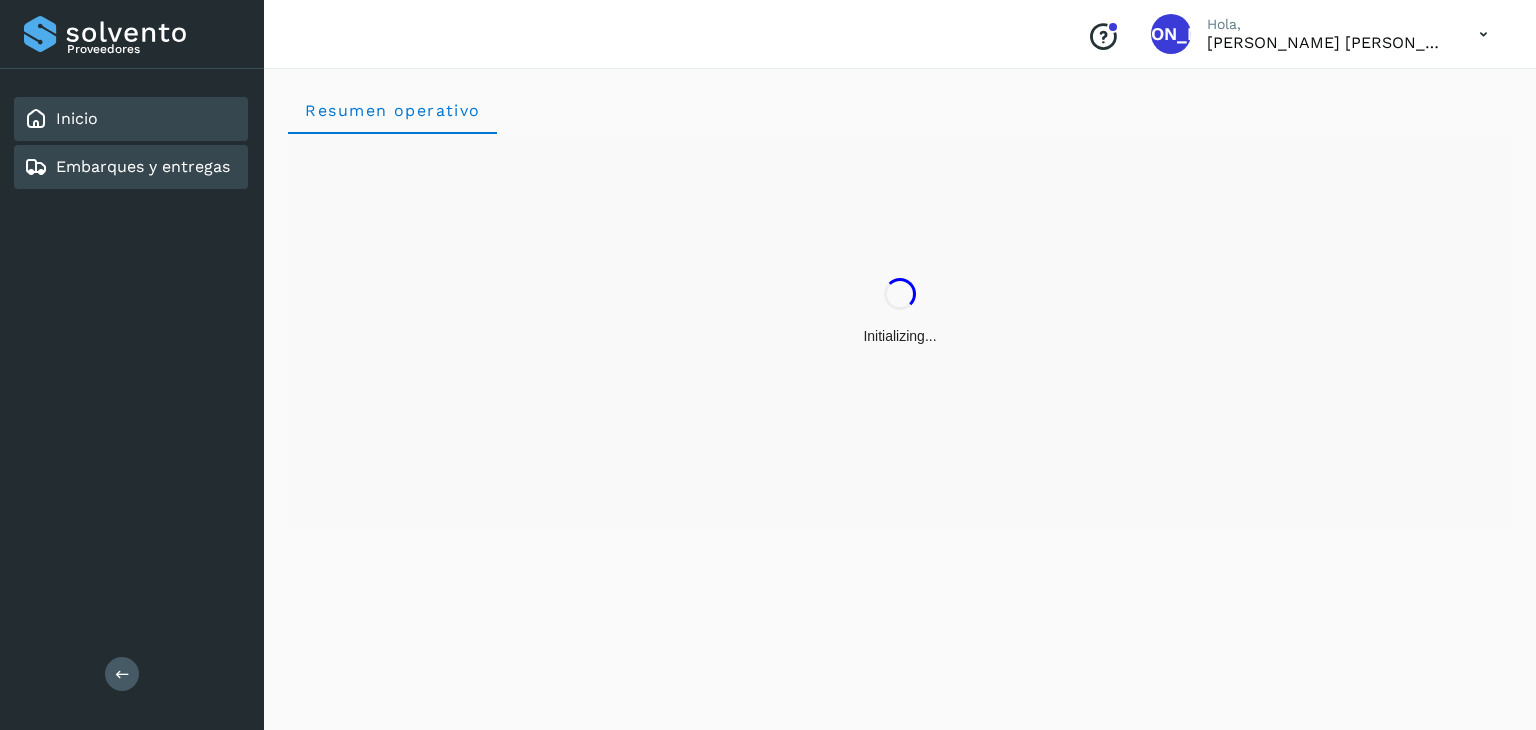 click on "Embarques y entregas" at bounding box center [143, 166] 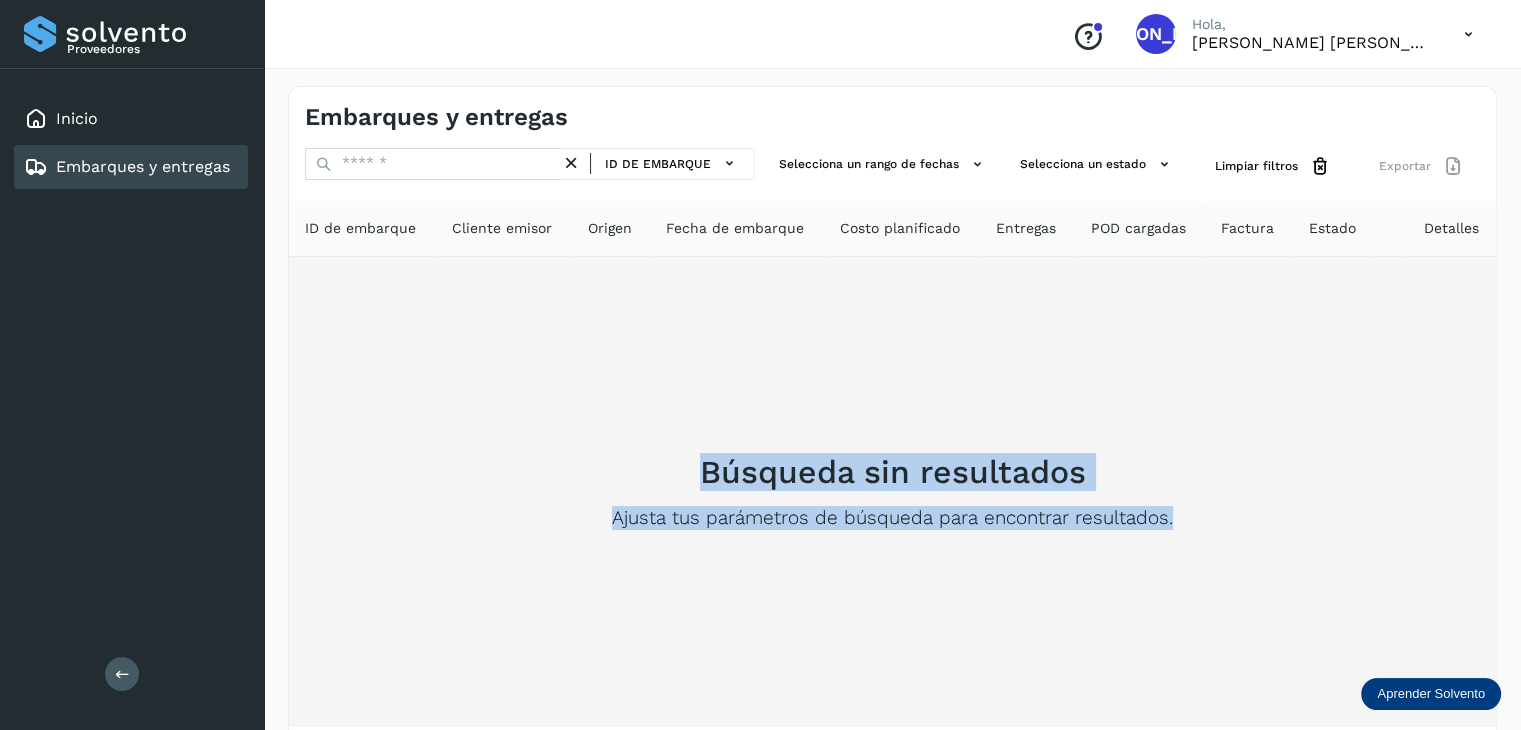 drag, startPoint x: 684, startPoint y: 461, endPoint x: 1249, endPoint y: 537, distance: 570.08856 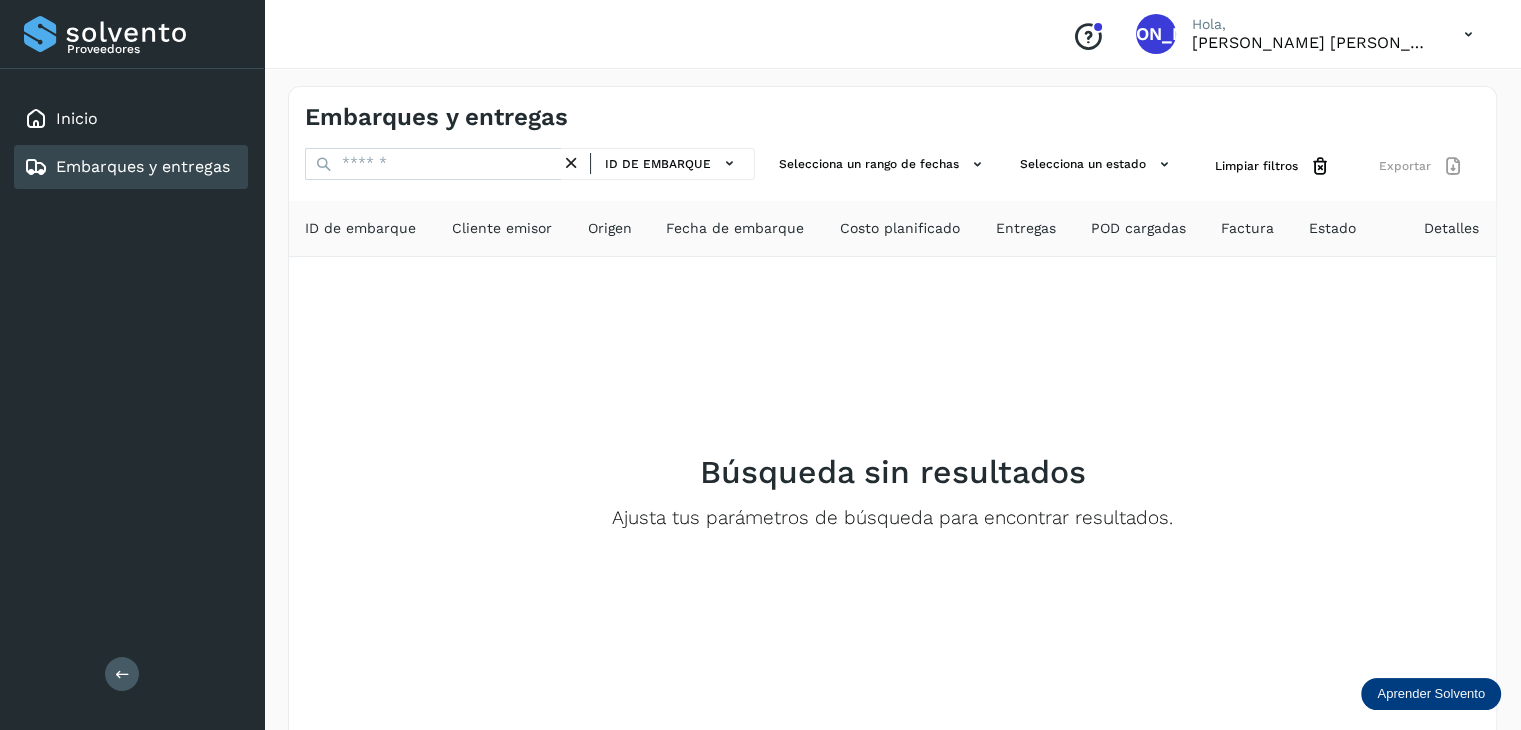 click on "Embarques y entregas" 